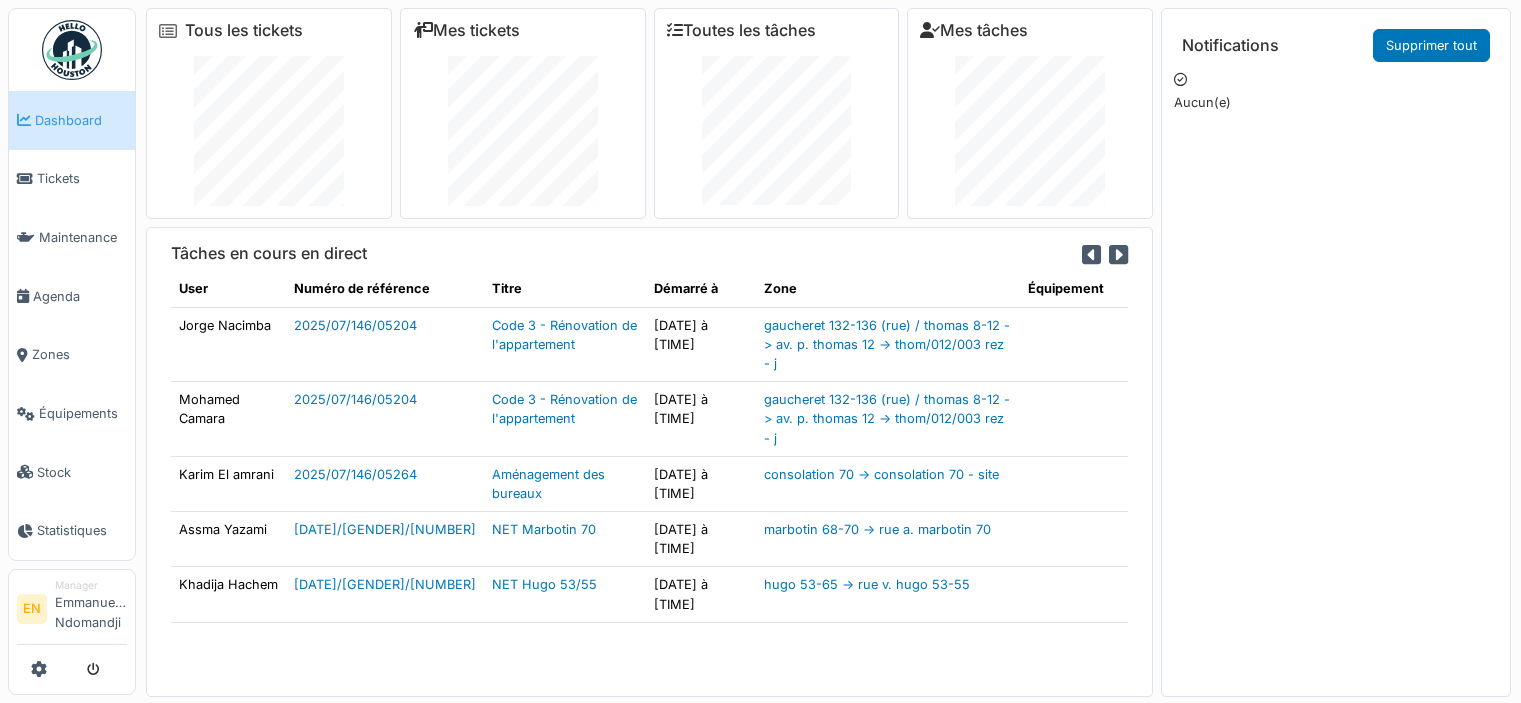scroll, scrollTop: 0, scrollLeft: 0, axis: both 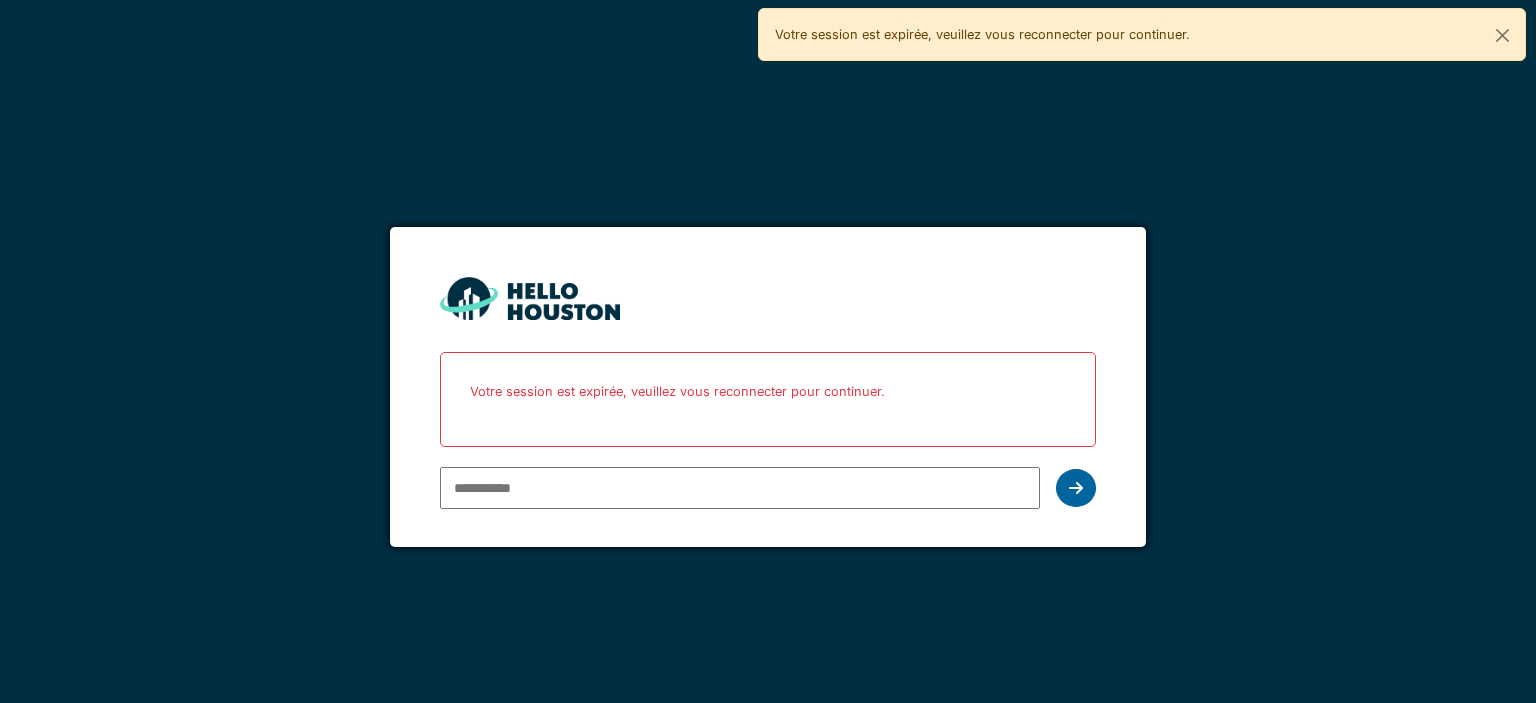 type on "**********" 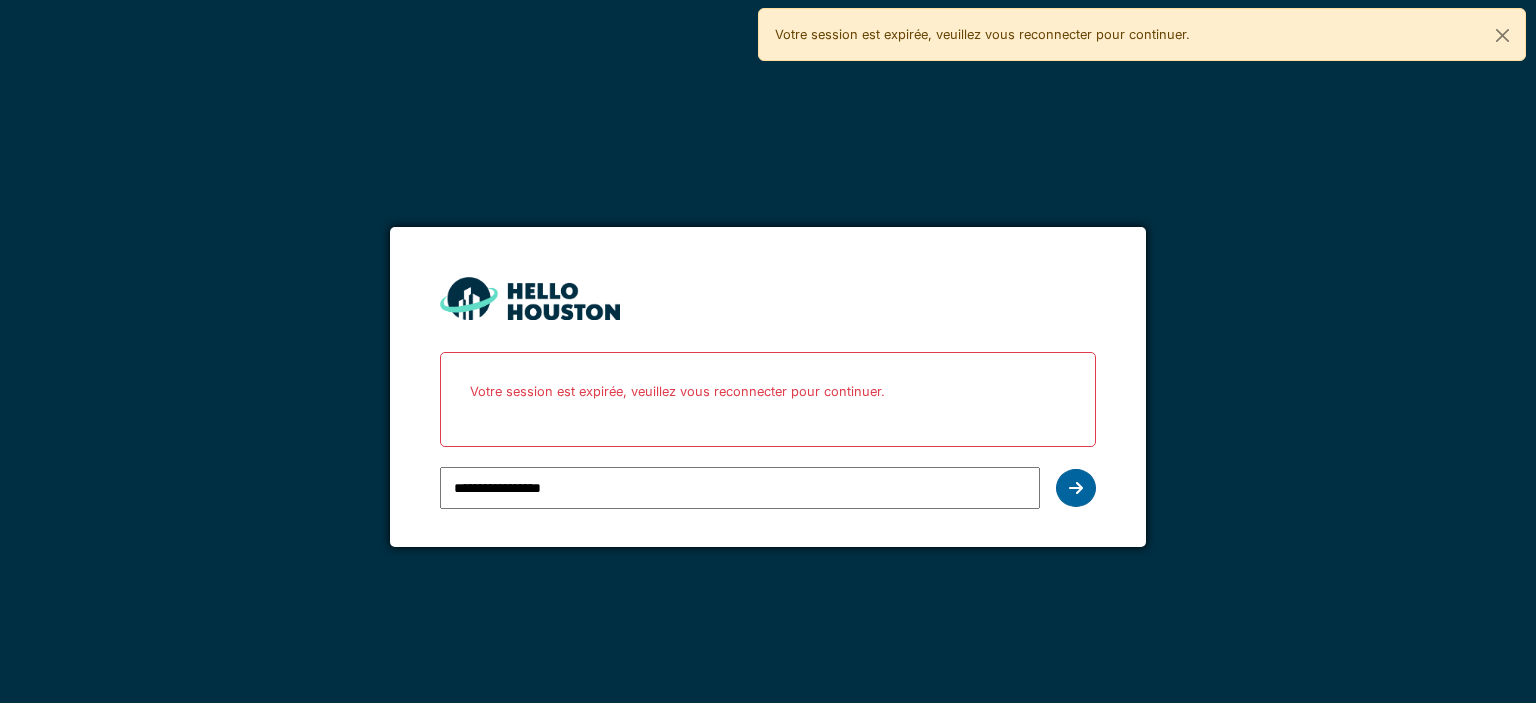 click at bounding box center [1076, 488] 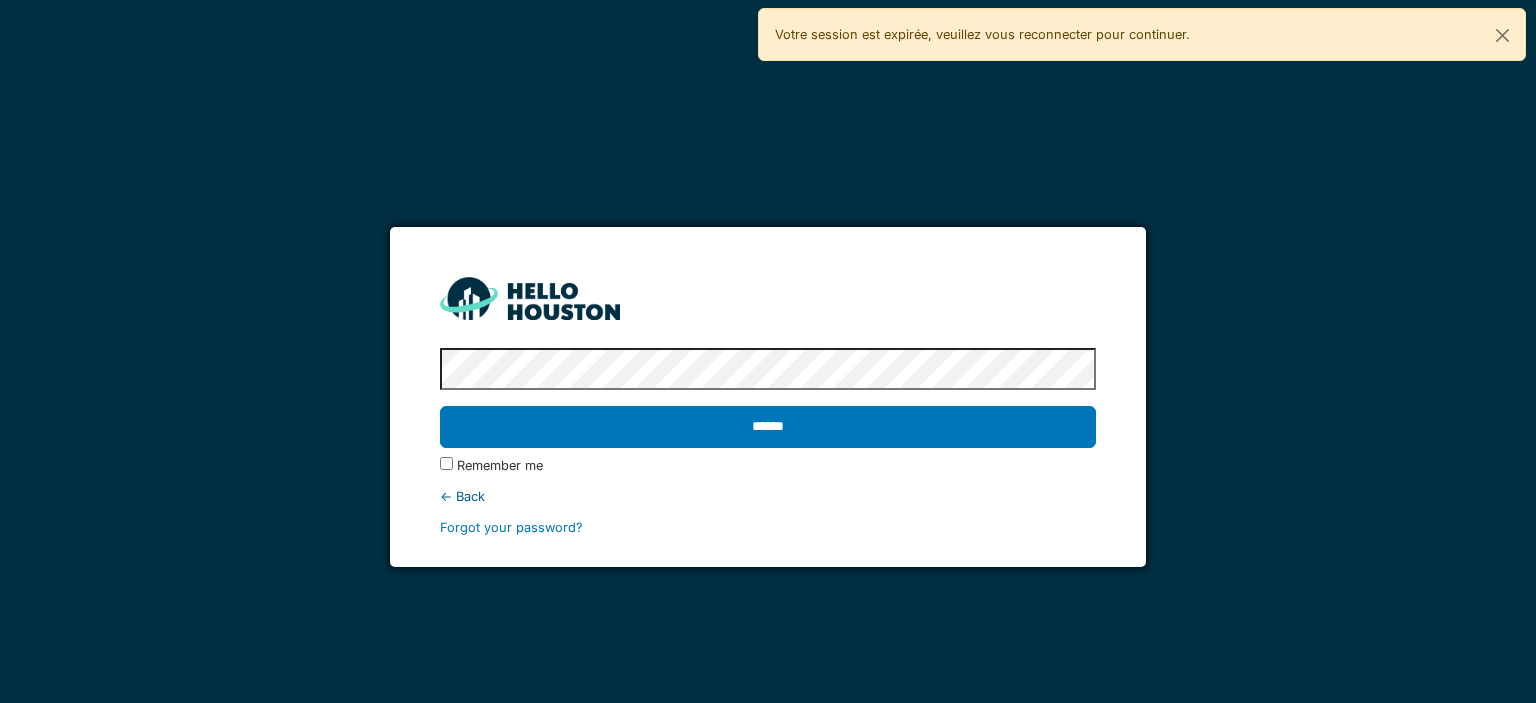 click on "******" at bounding box center [767, 427] 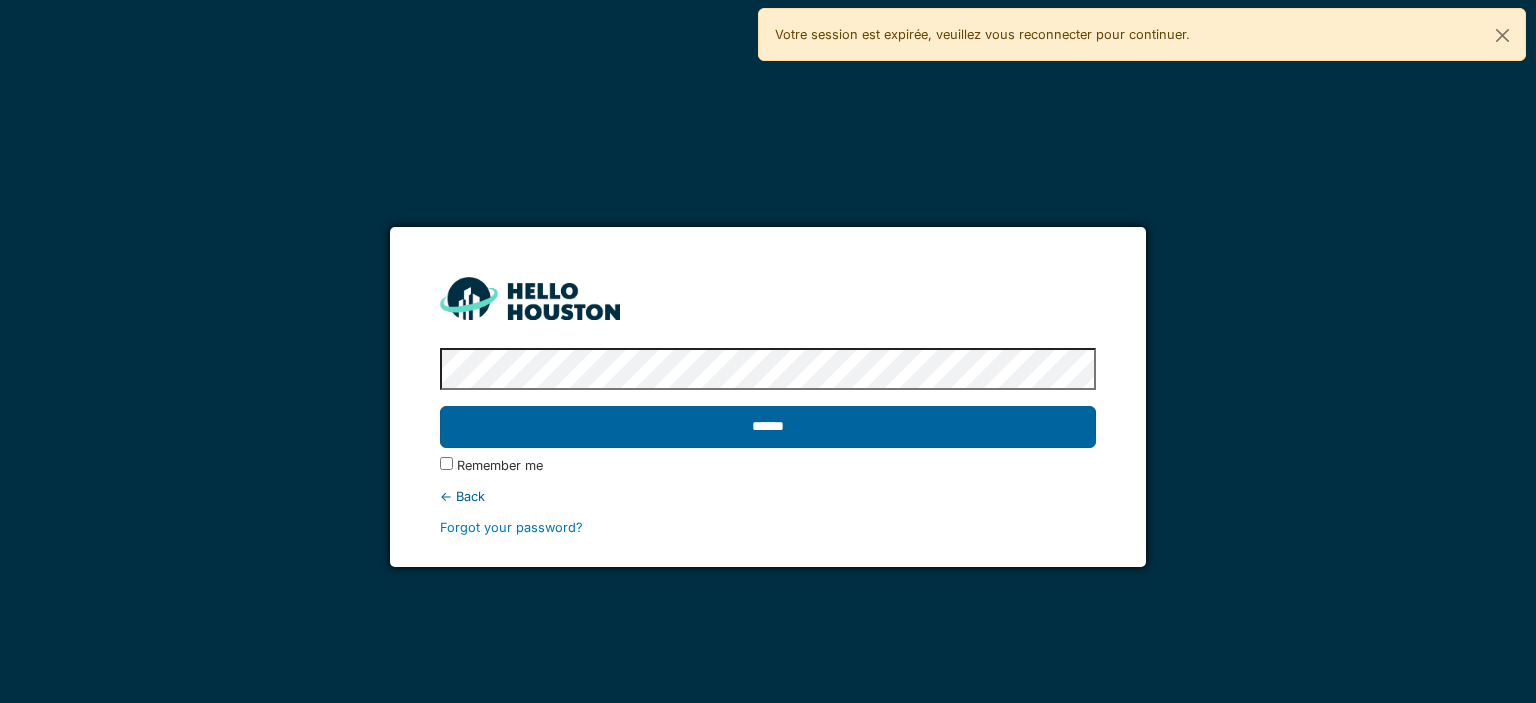 click on "******" at bounding box center [767, 427] 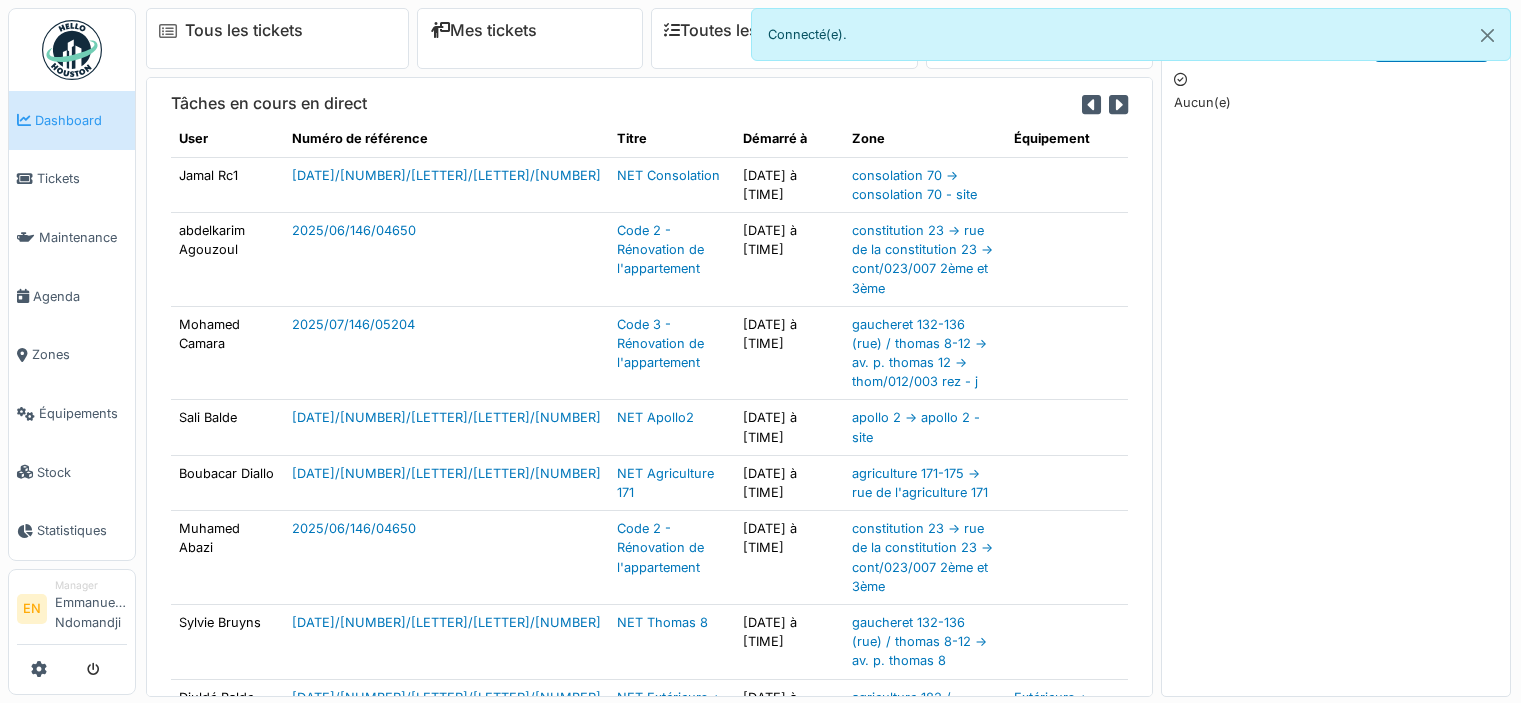 scroll, scrollTop: 0, scrollLeft: 0, axis: both 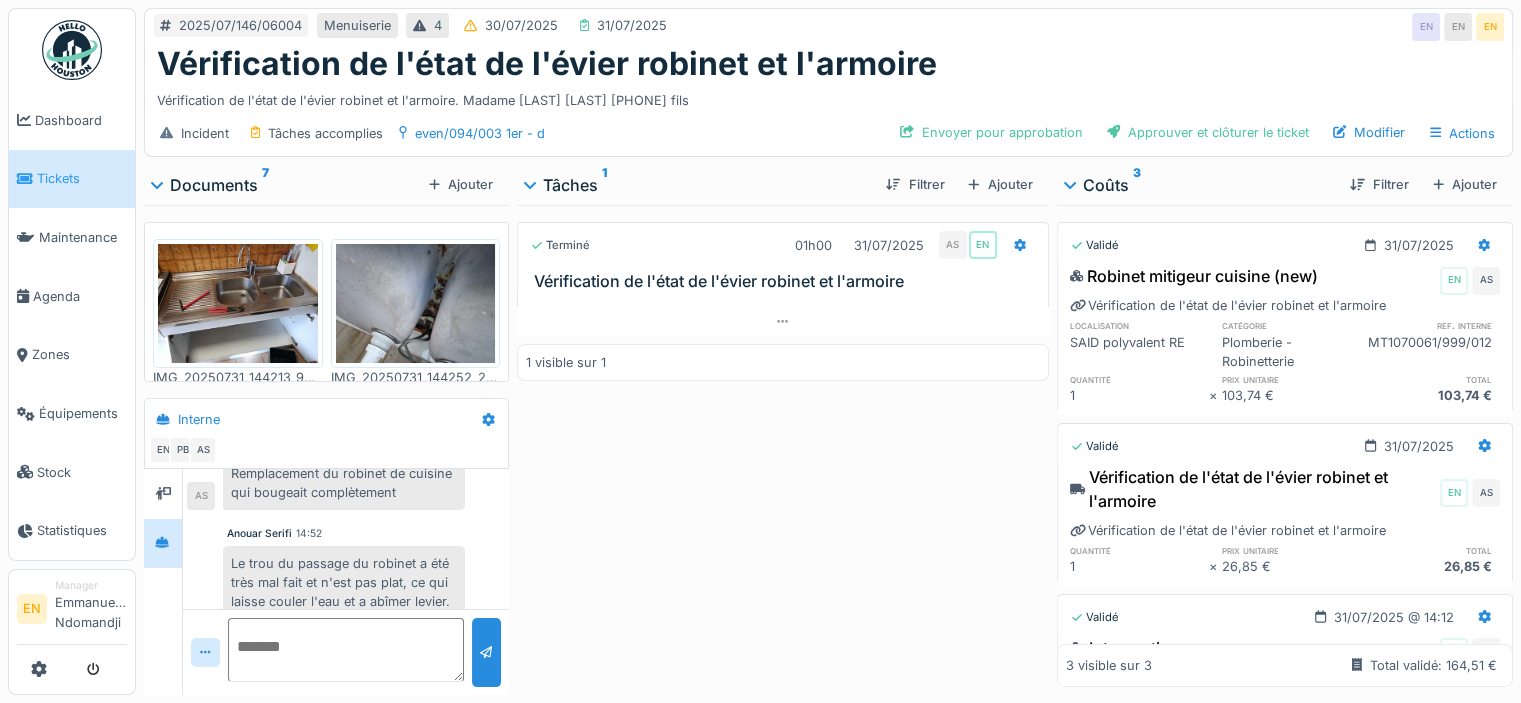 click on "Terminé 01h00 31/07/2025 AS EN Vérification de l'état de l'évier robinet et l'armoire 1 visible sur 1" at bounding box center [783, 446] 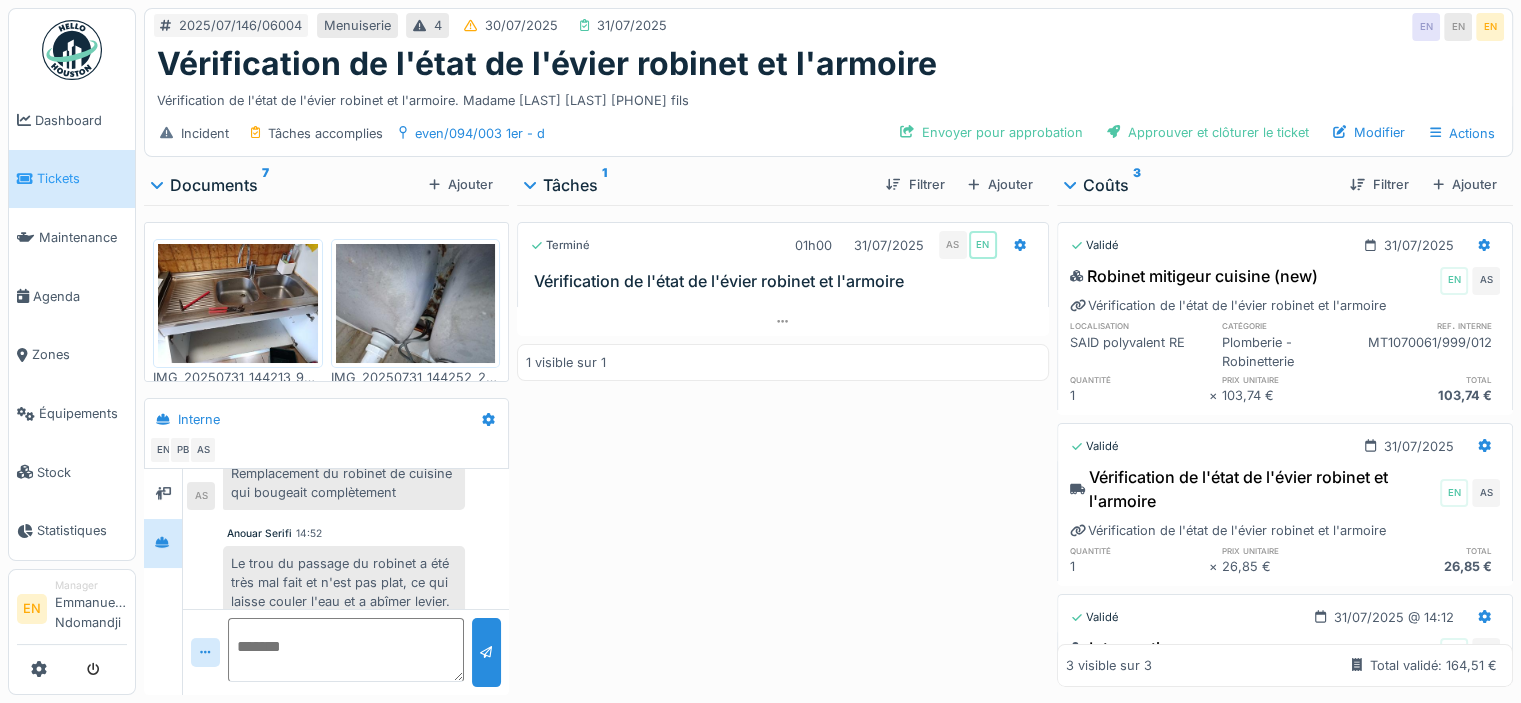 click on "Remplacement du robinet de cuisine qui bougeait complètement" at bounding box center [344, 483] 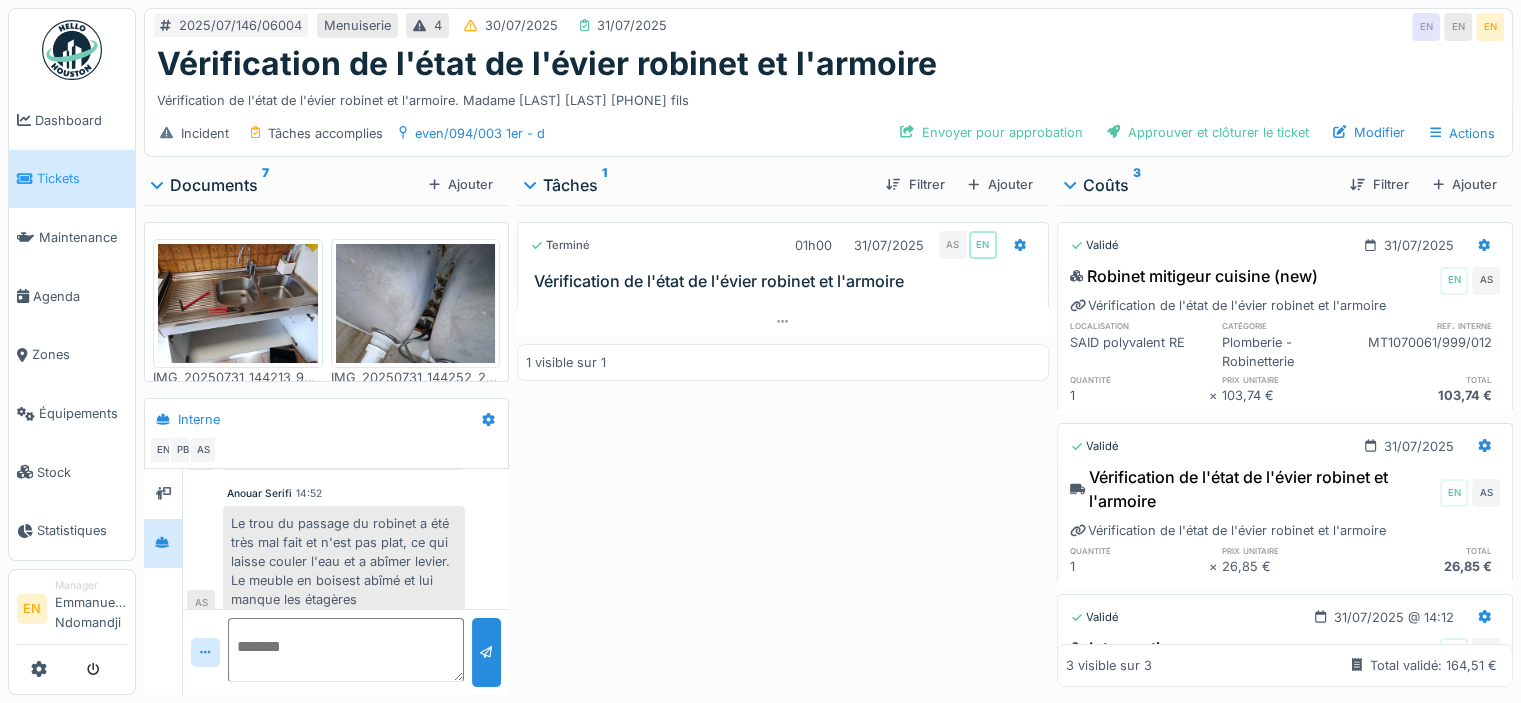 scroll, scrollTop: 238, scrollLeft: 0, axis: vertical 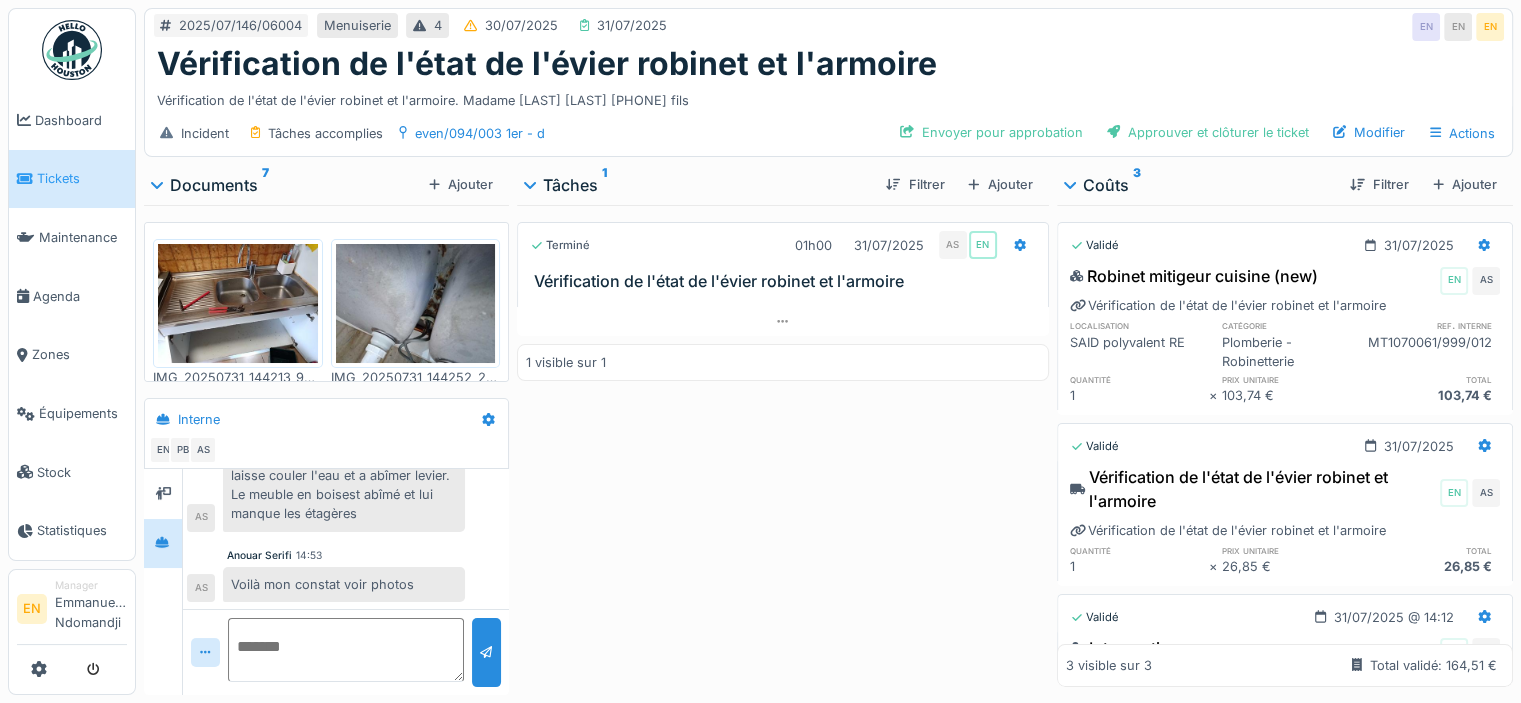 click on "Le trou du passage du robinet a été très mal fait et n'est pas plat, ce qui laisse couler l'eau  et a abîmer levier. Le meuble en boisest abîmé et lui manque les étagères" at bounding box center (344, 476) 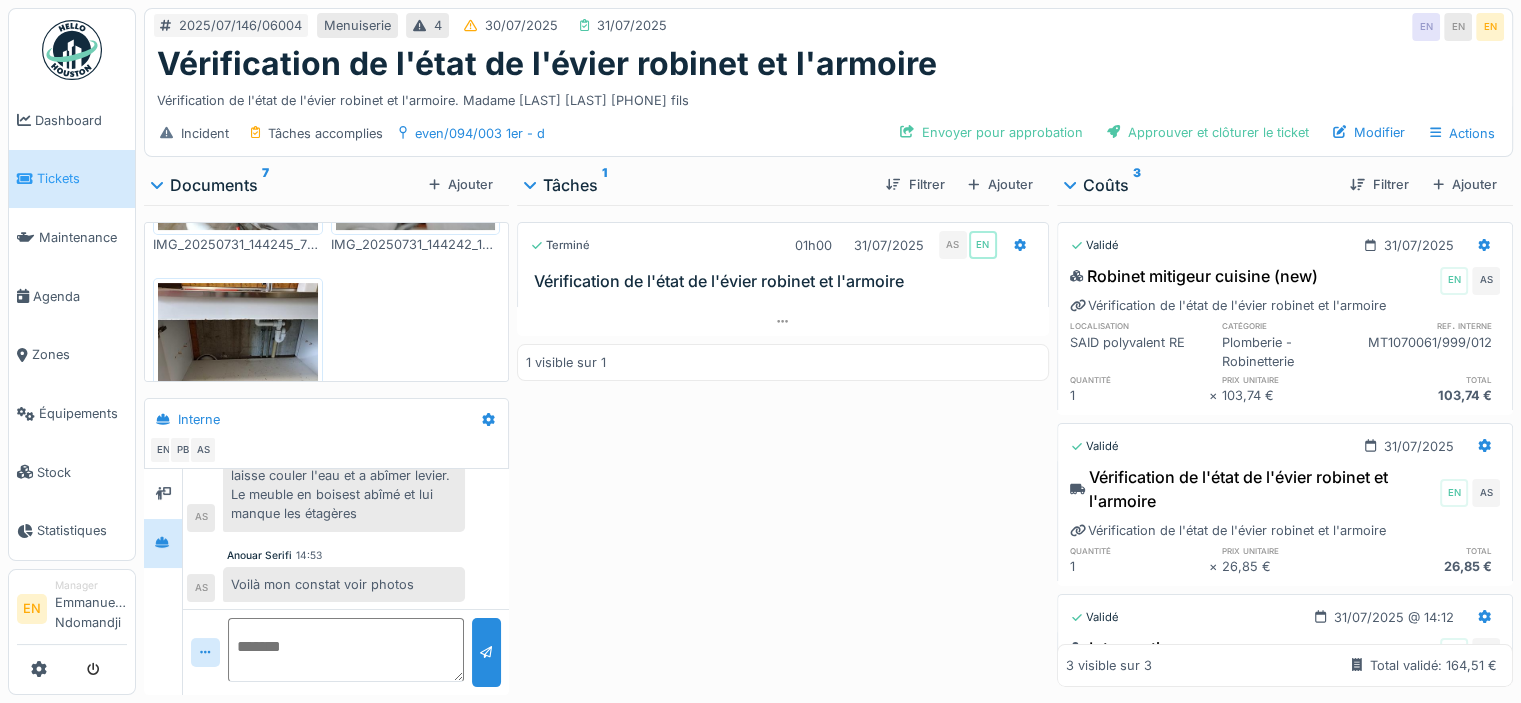 scroll, scrollTop: 598, scrollLeft: 0, axis: vertical 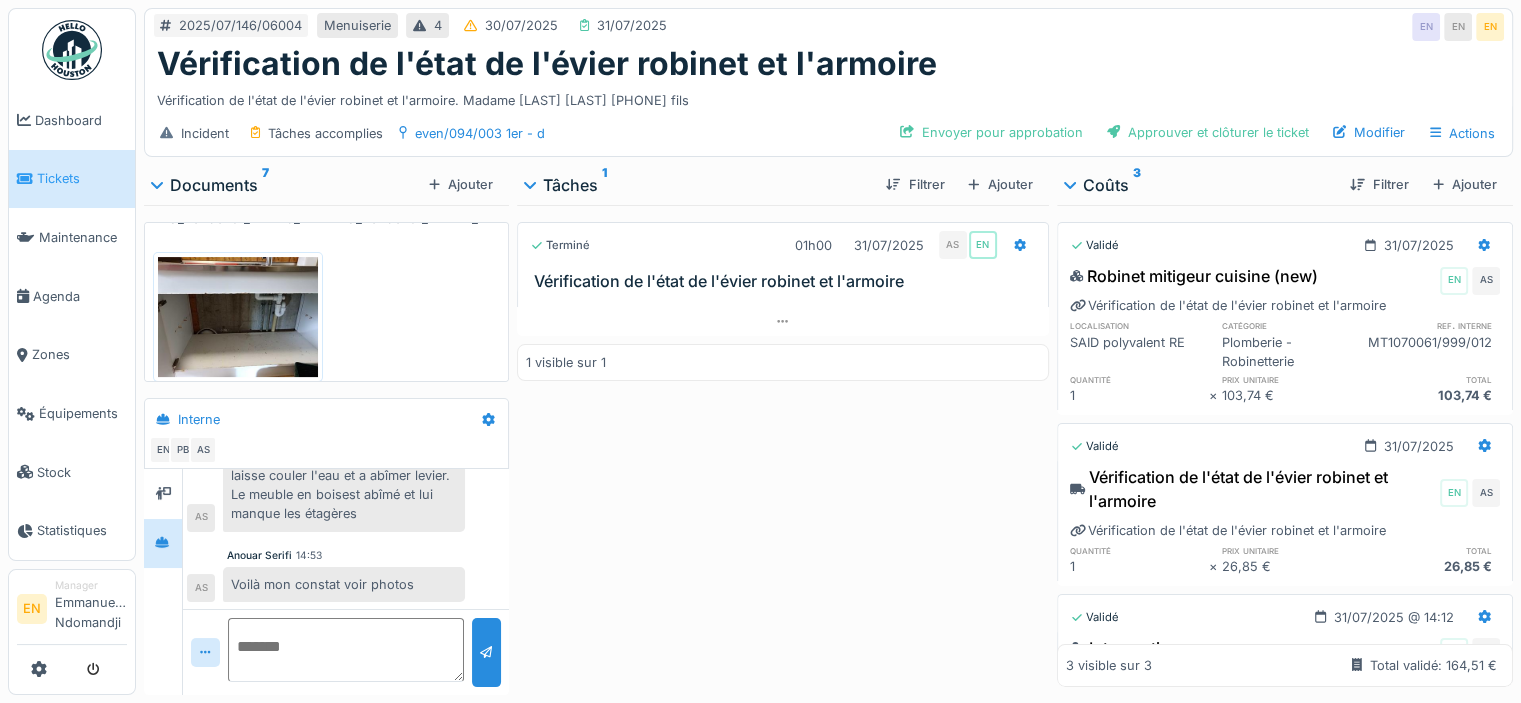 click on "Terminé 01h00 31/07/2025 AS EN Vérification de l'état de l'évier robinet et l'armoire 1 visible sur 1" at bounding box center [783, 446] 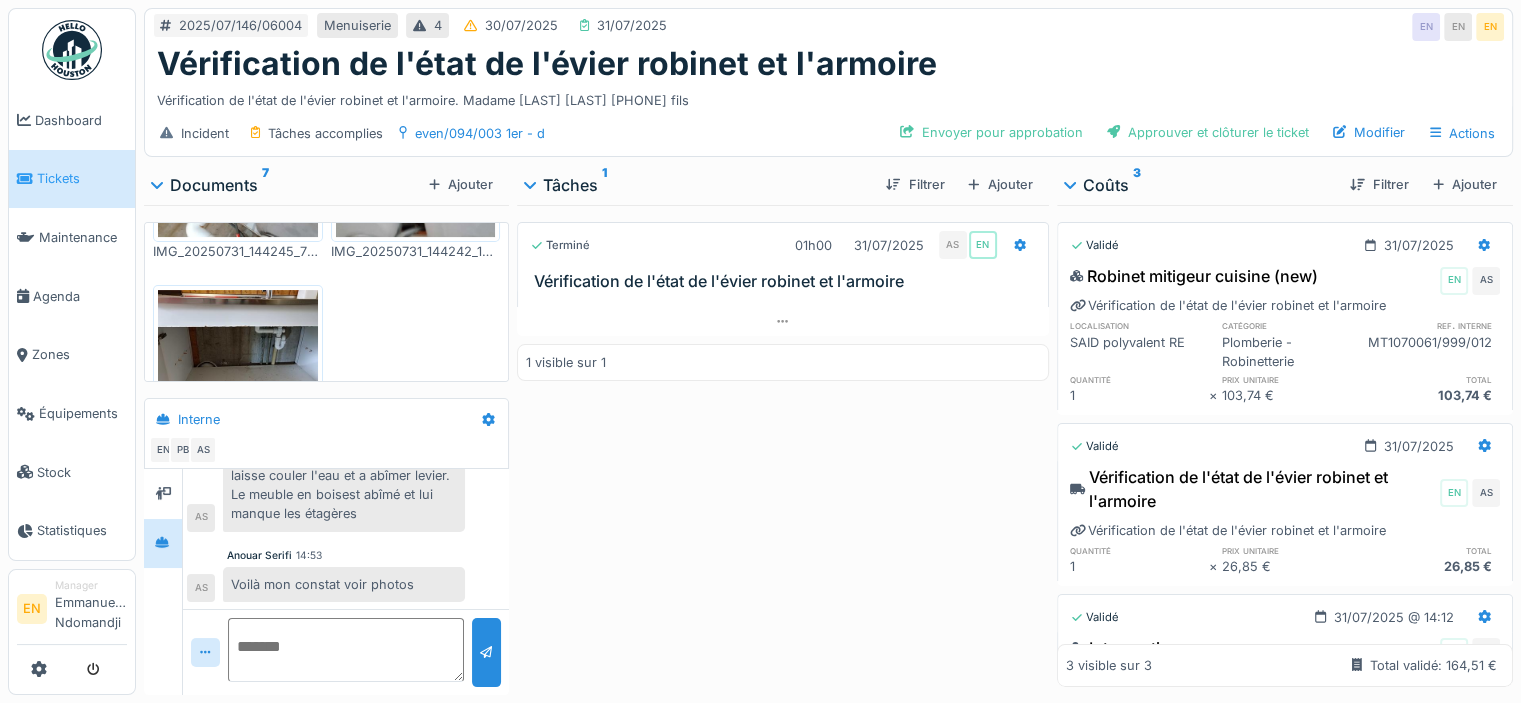 scroll, scrollTop: 598, scrollLeft: 0, axis: vertical 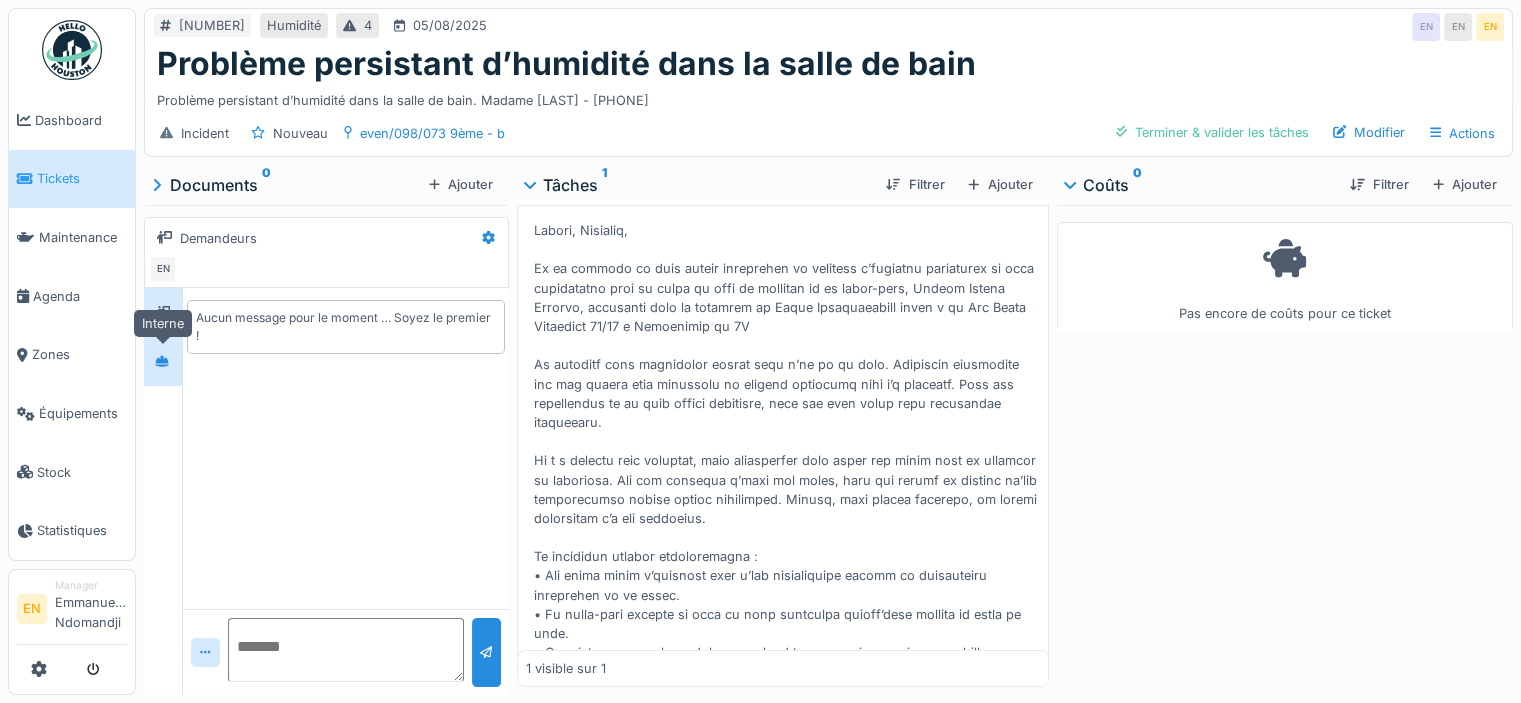 click at bounding box center (162, 361) 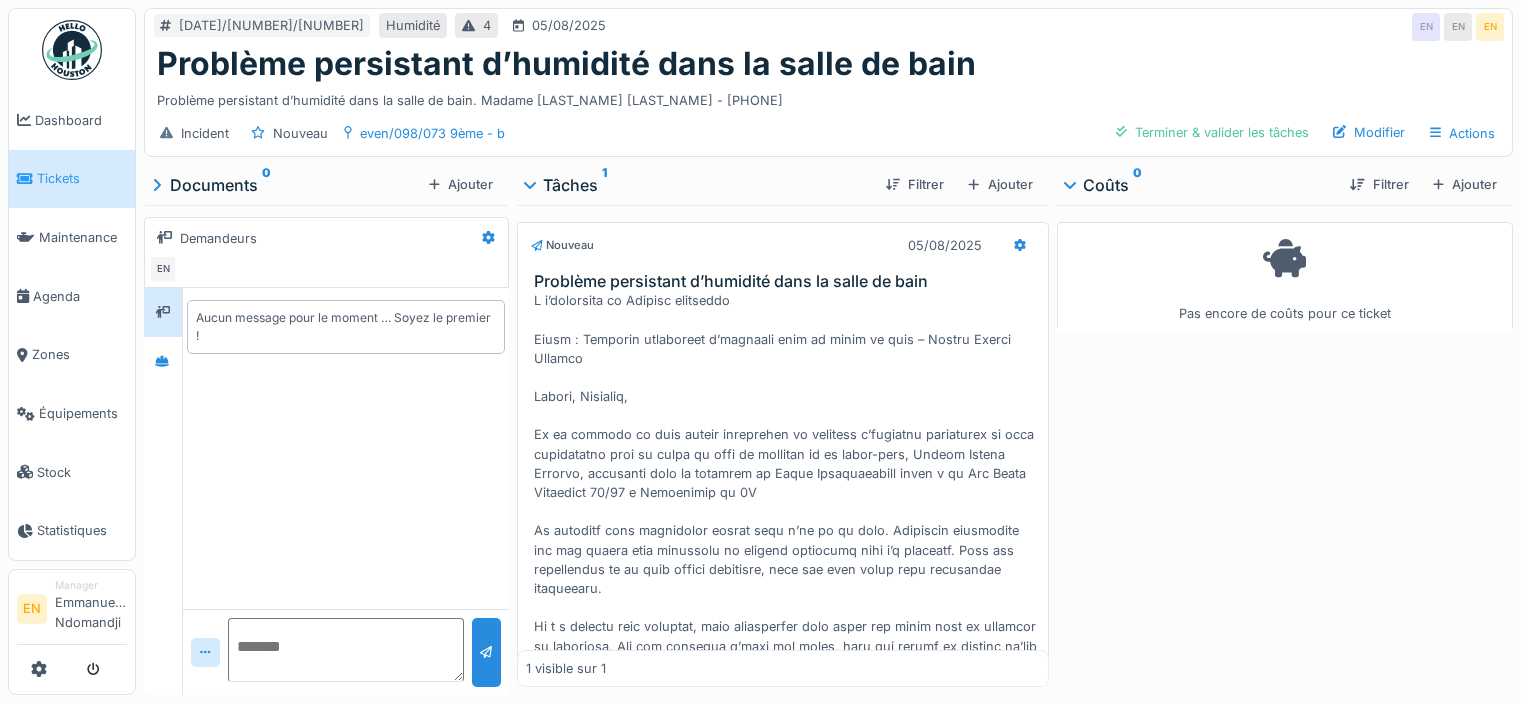 scroll, scrollTop: 0, scrollLeft: 0, axis: both 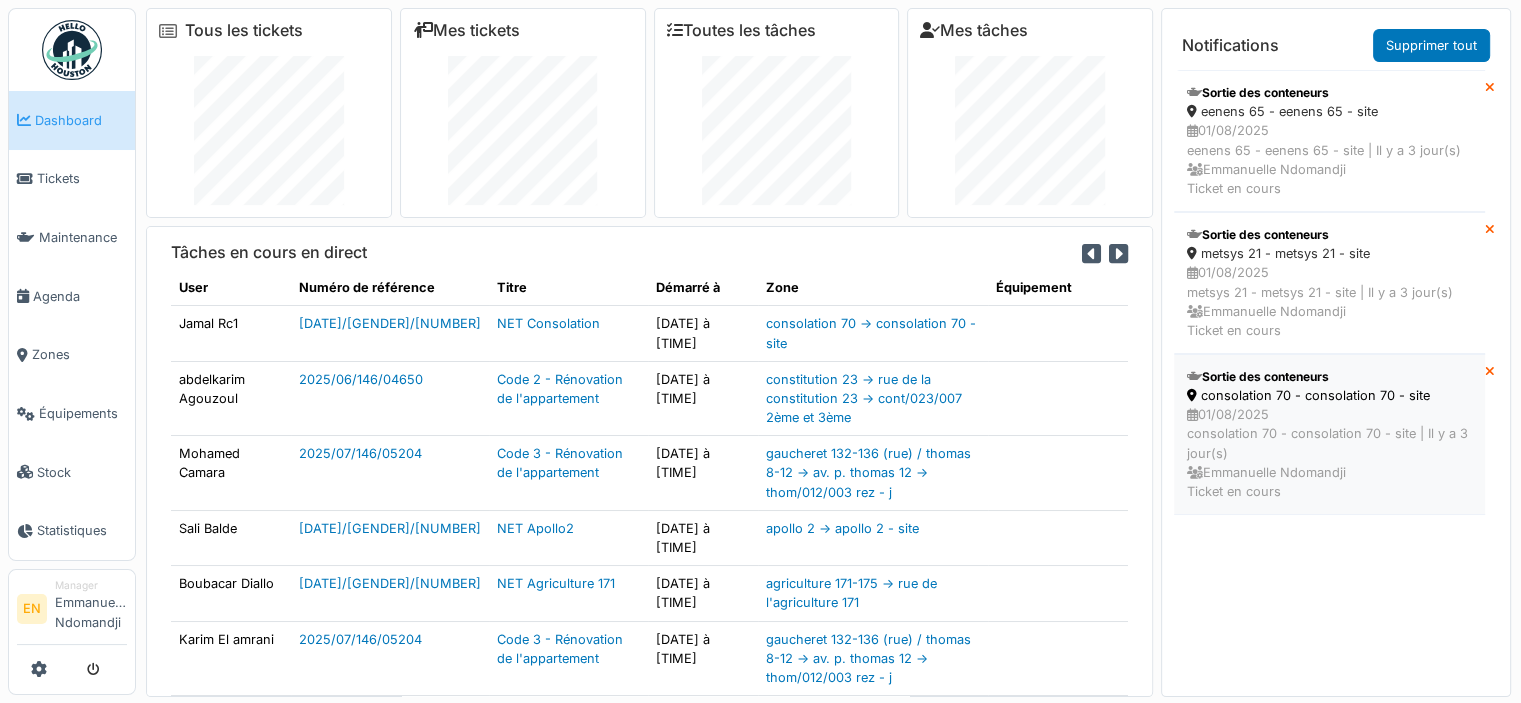 click on "consolation 70 - consolation 70 - site" at bounding box center [1329, 395] 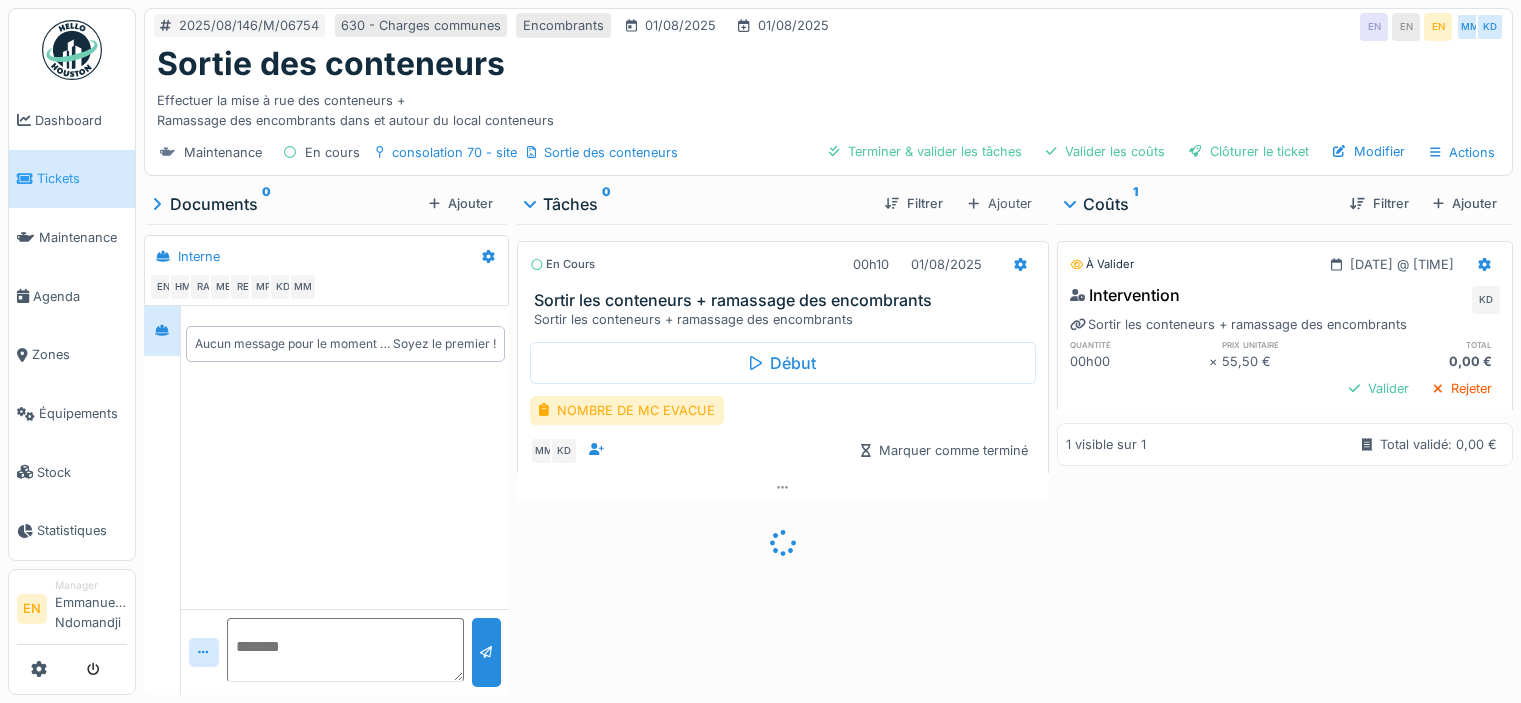 scroll, scrollTop: 0, scrollLeft: 0, axis: both 